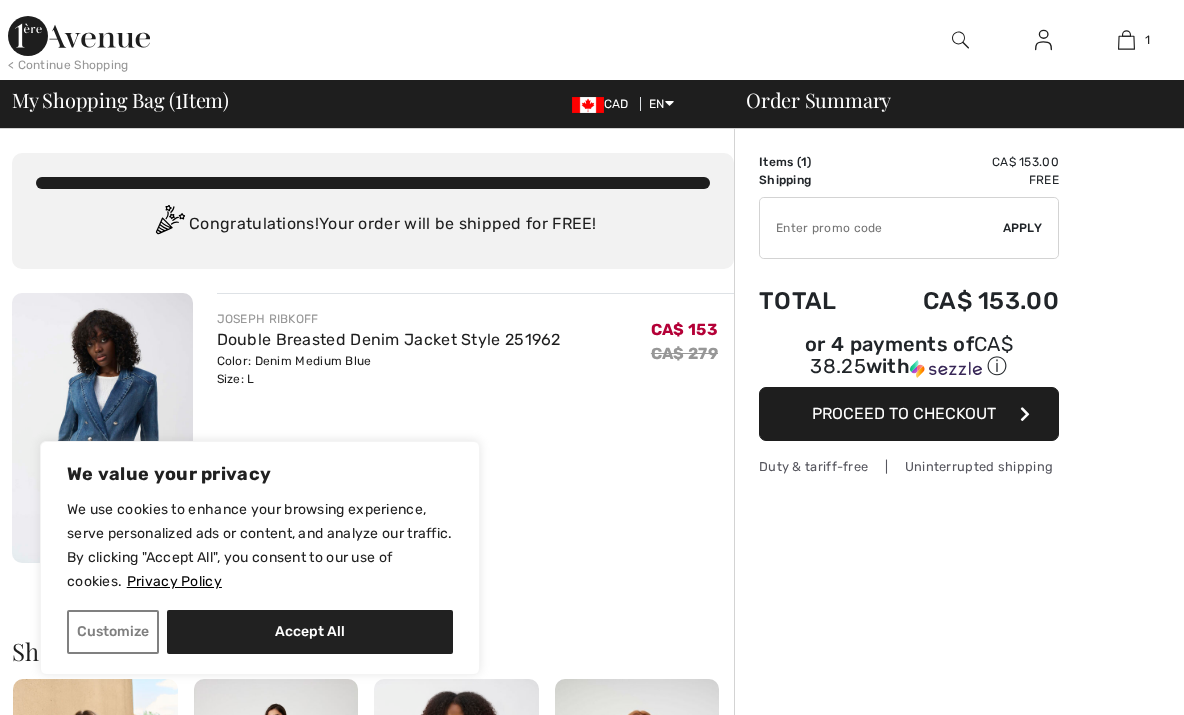 scroll, scrollTop: 0, scrollLeft: 0, axis: both 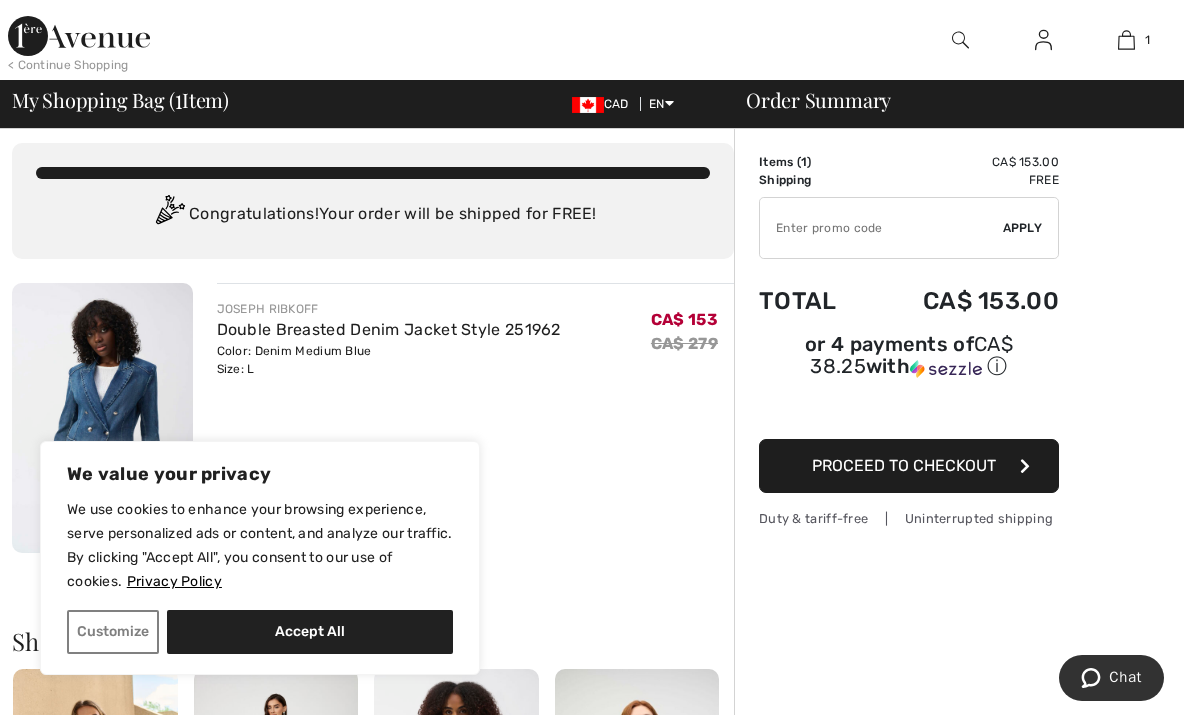 click on "Proceed to Checkout" at bounding box center [904, 465] 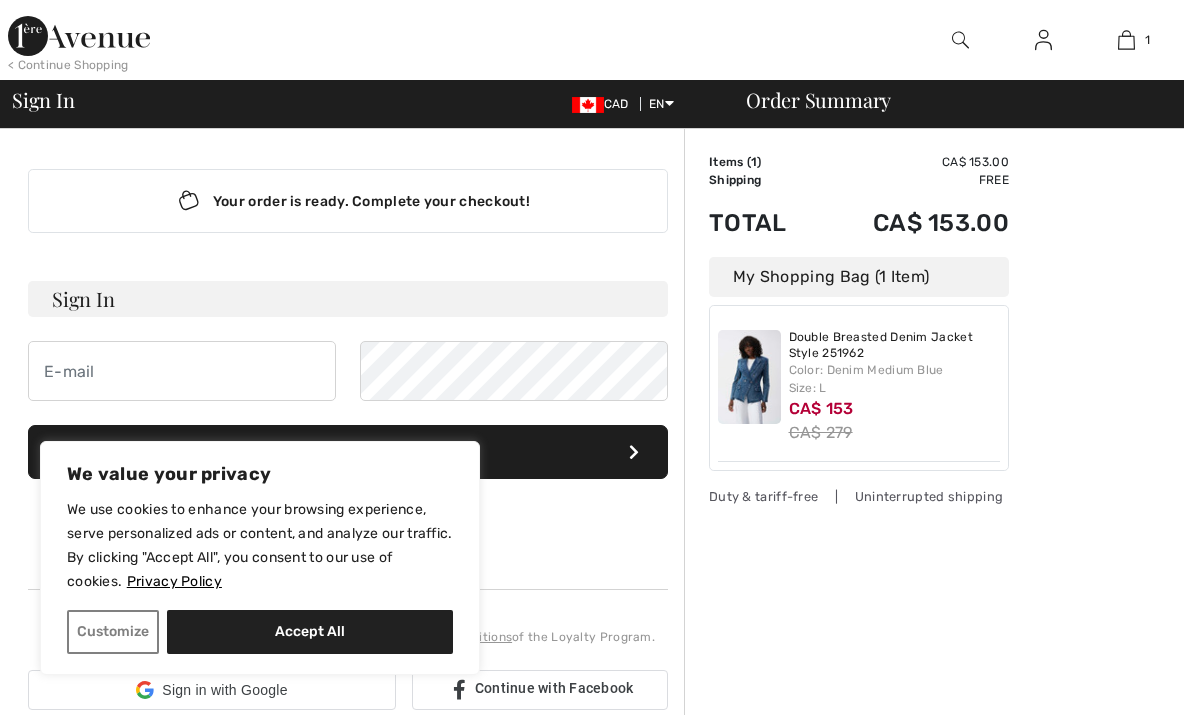 scroll, scrollTop: 0, scrollLeft: 0, axis: both 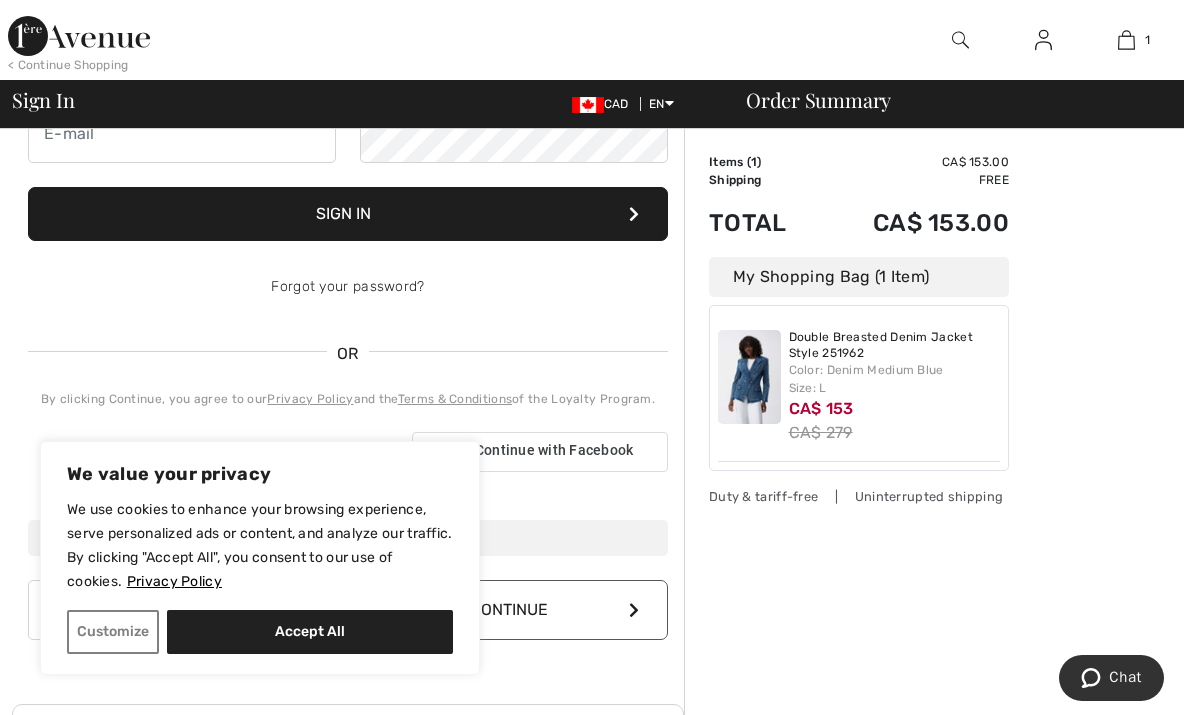 click on "Accept All" at bounding box center [310, 632] 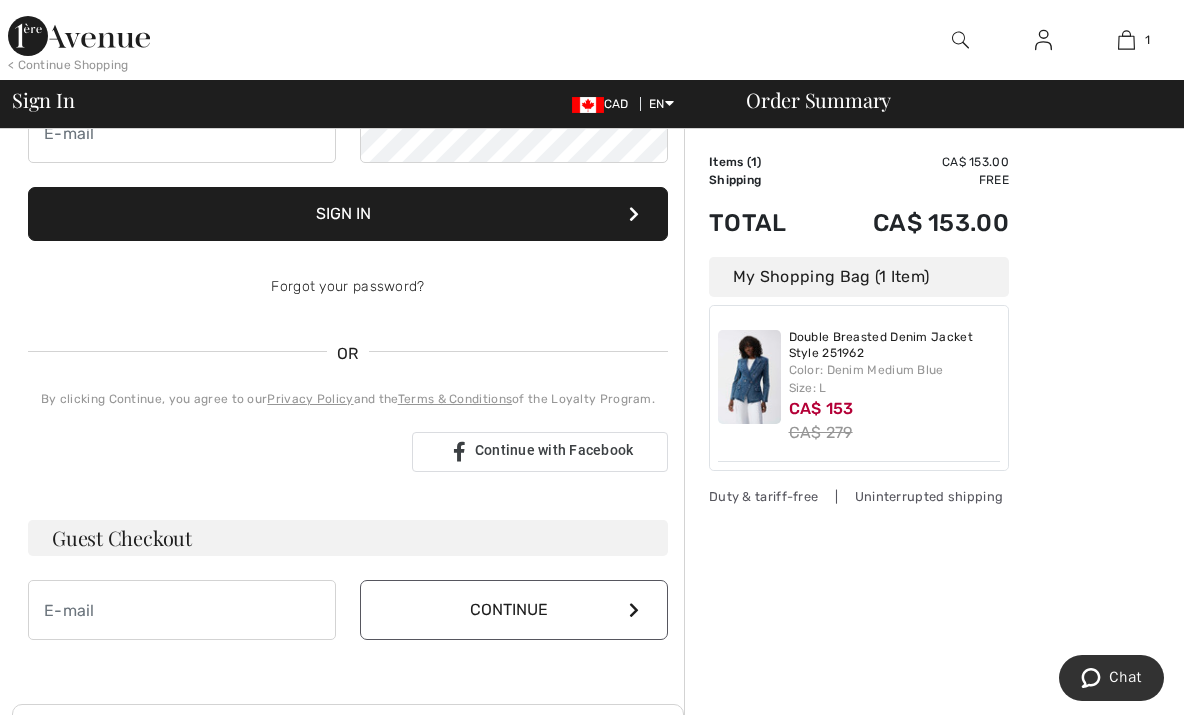 checkbox on "true" 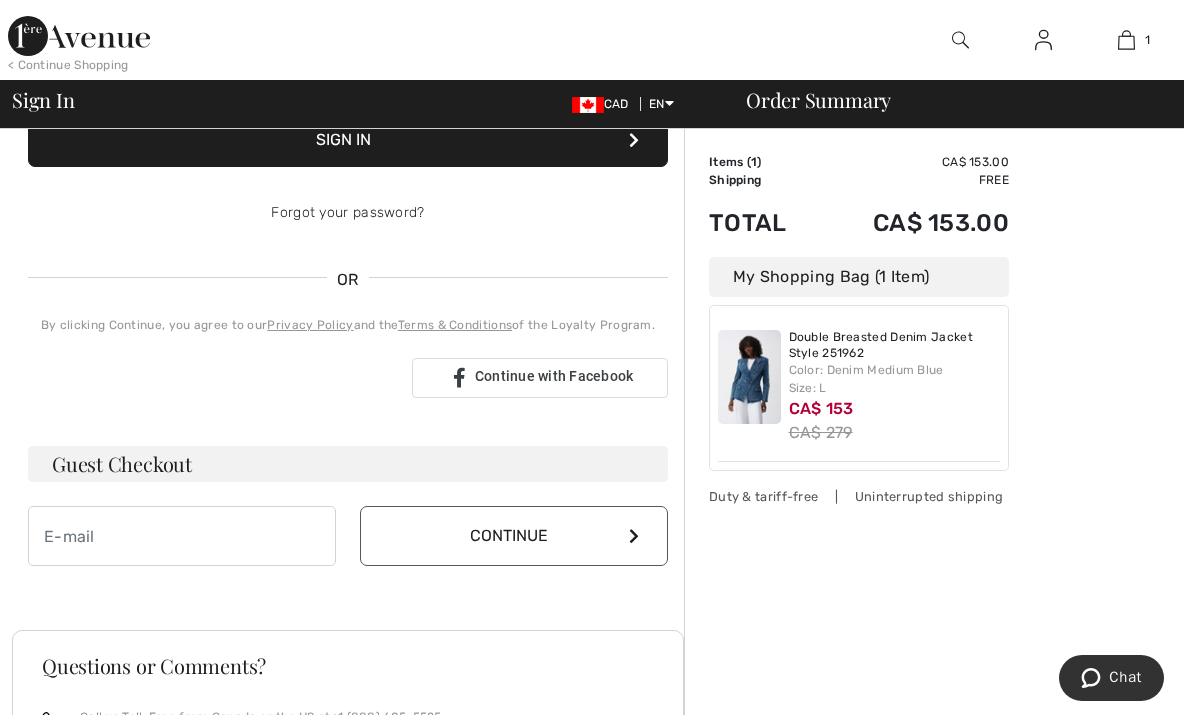 scroll, scrollTop: 328, scrollLeft: 0, axis: vertical 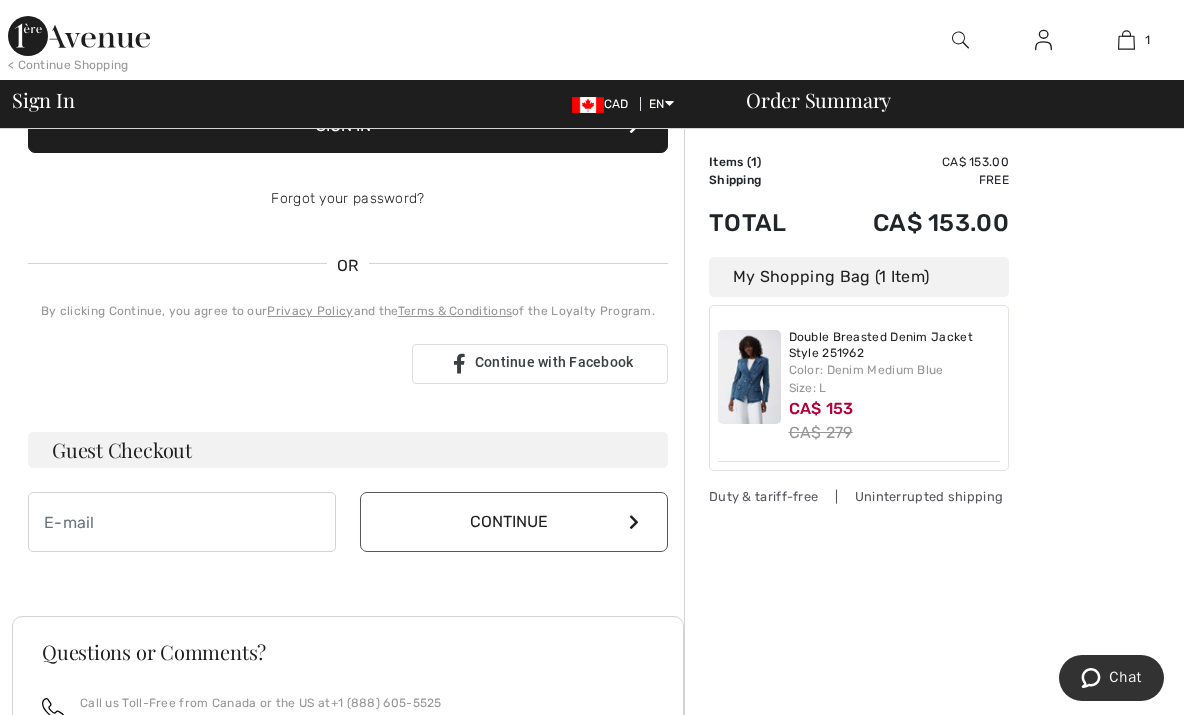 click on "Guest Checkout" at bounding box center (348, 450) 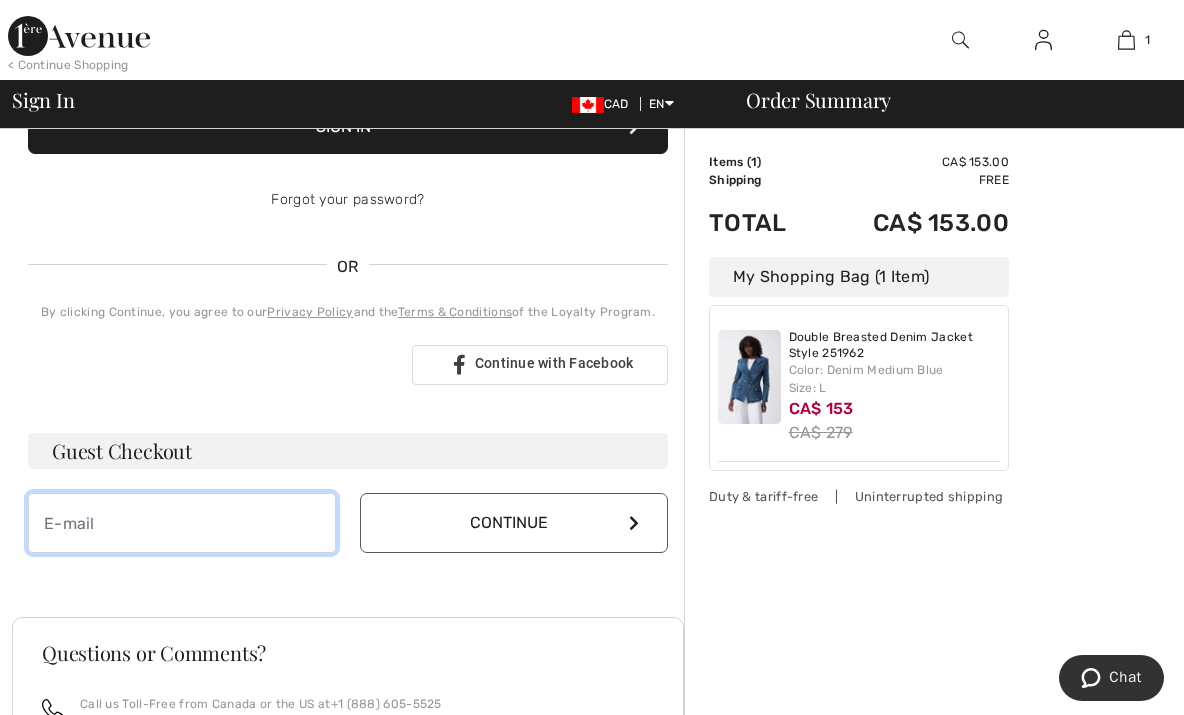 scroll, scrollTop: 327, scrollLeft: 0, axis: vertical 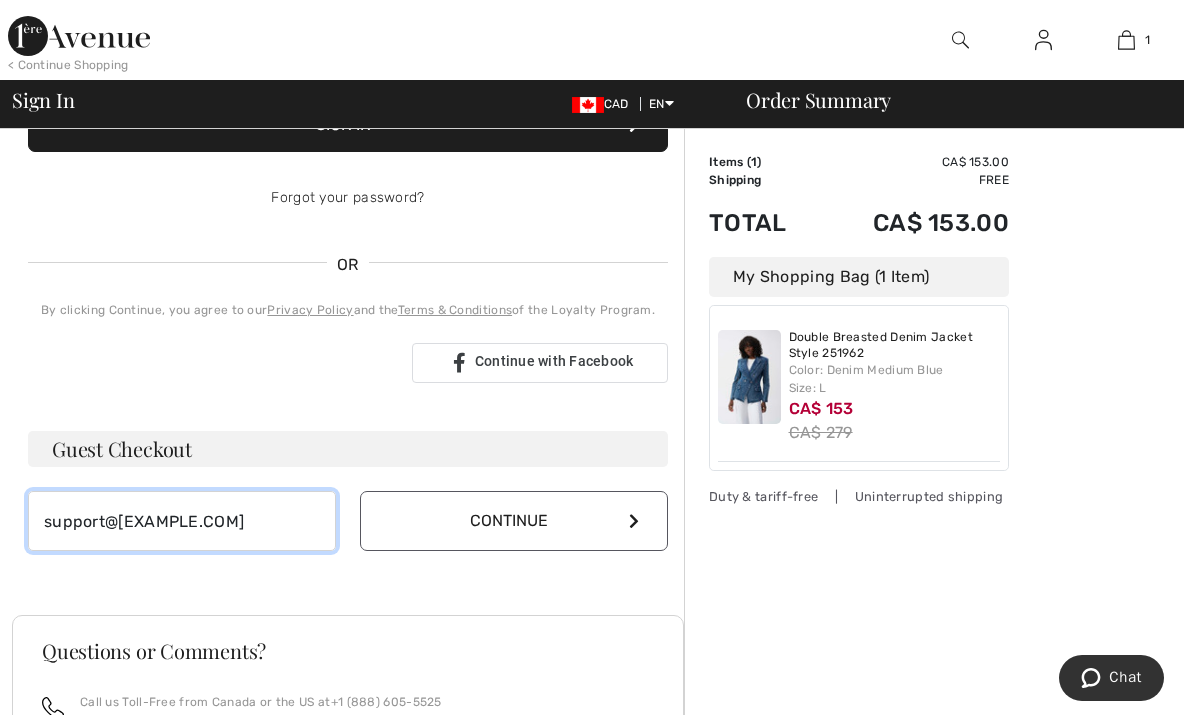 type on "[EMAIL]" 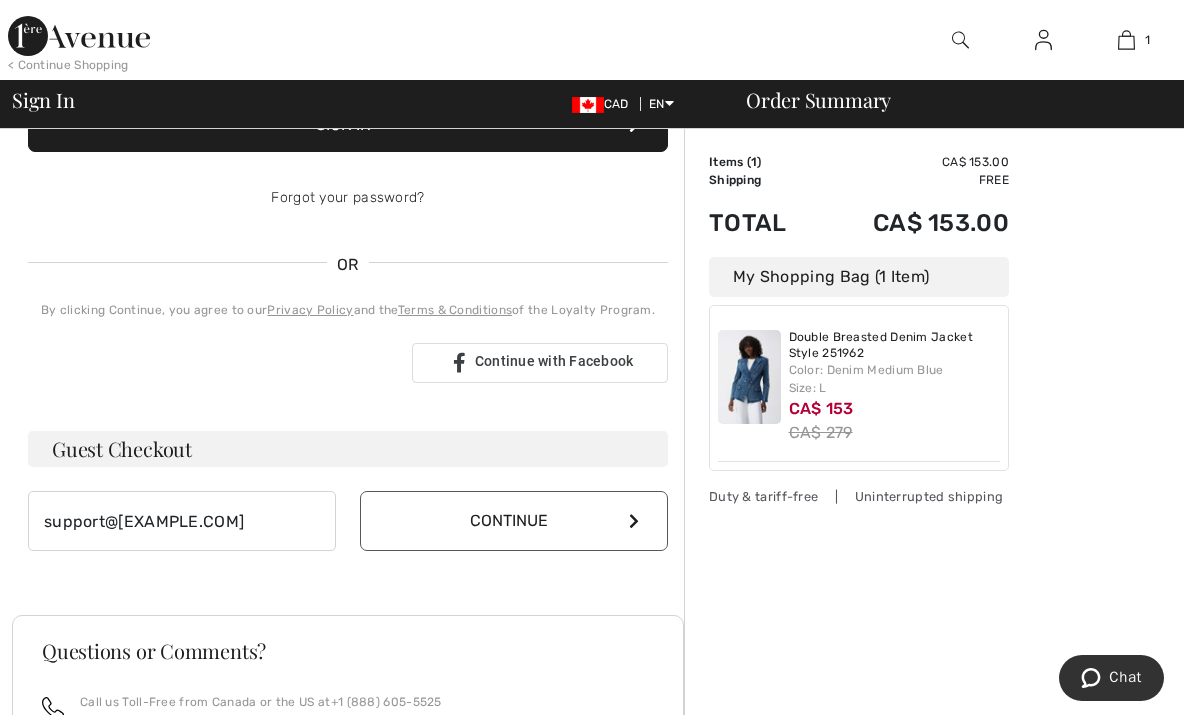 click on "Continue" at bounding box center [514, 521] 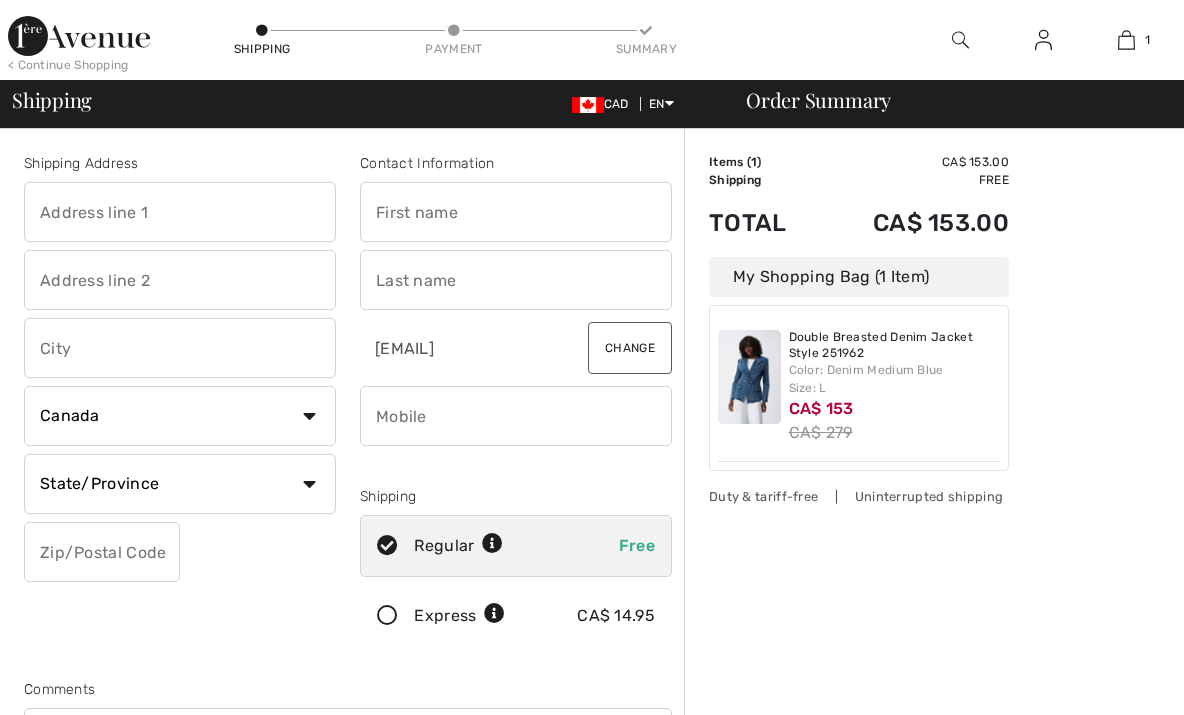 scroll, scrollTop: 0, scrollLeft: 0, axis: both 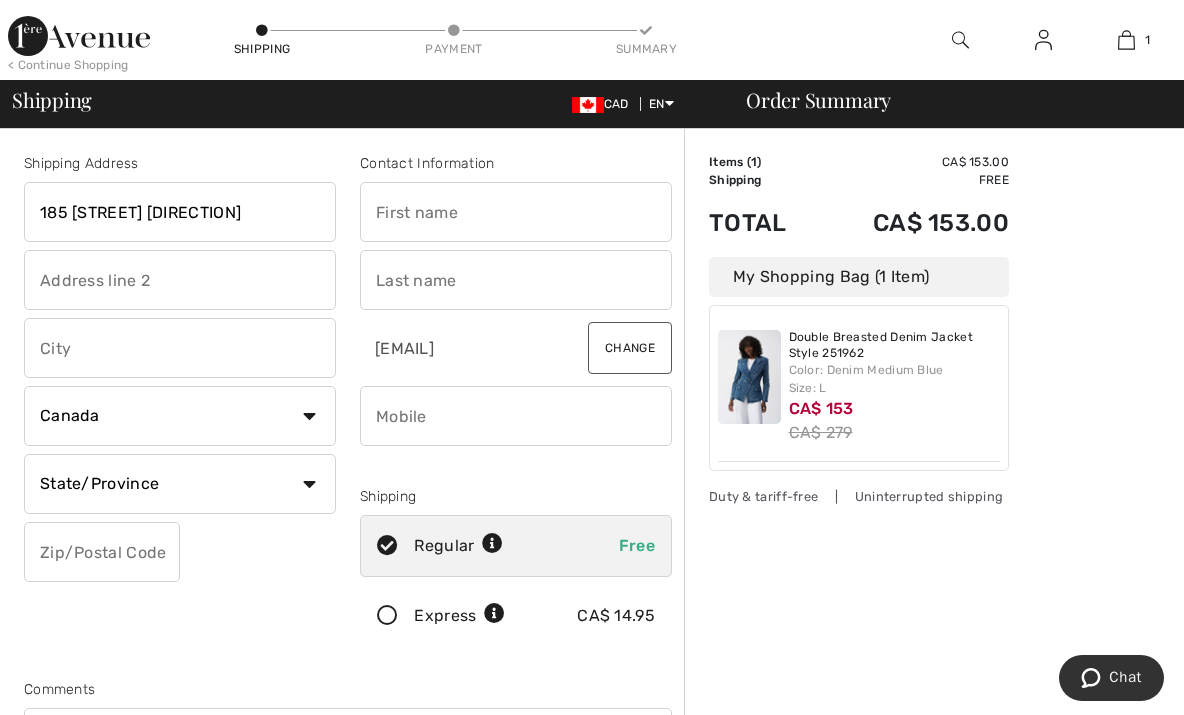 type on "185 Legion Road N" 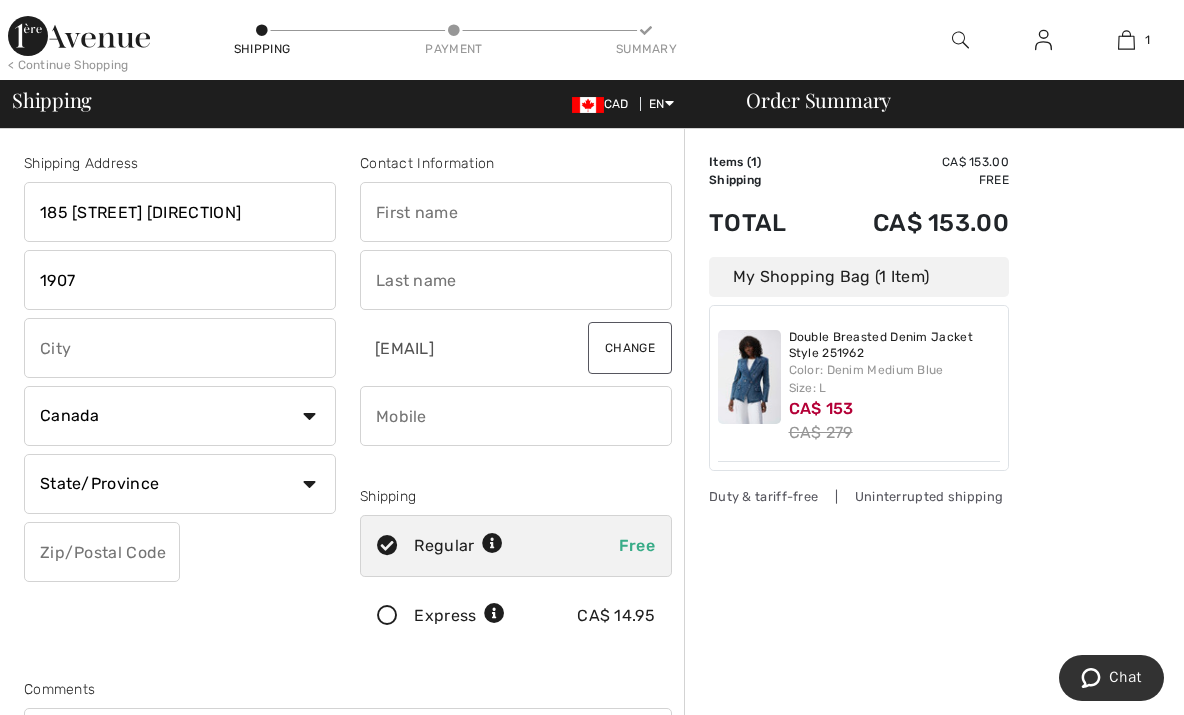 type on "1907" 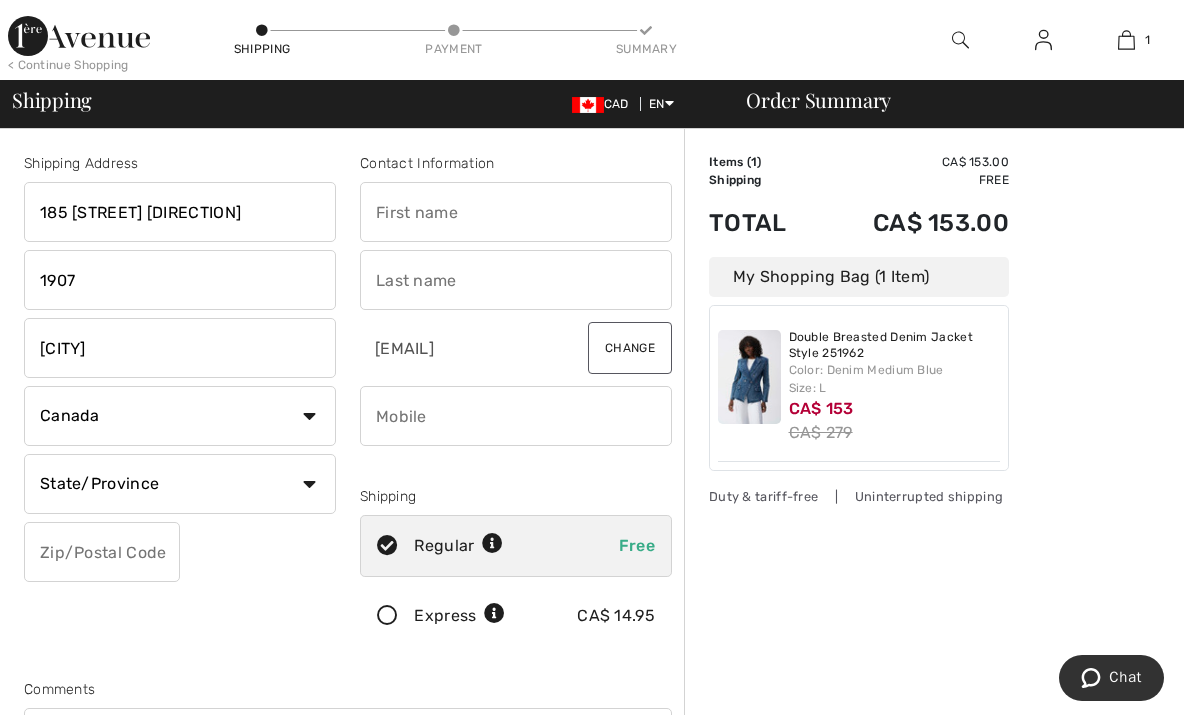 type on "Etobicoke" 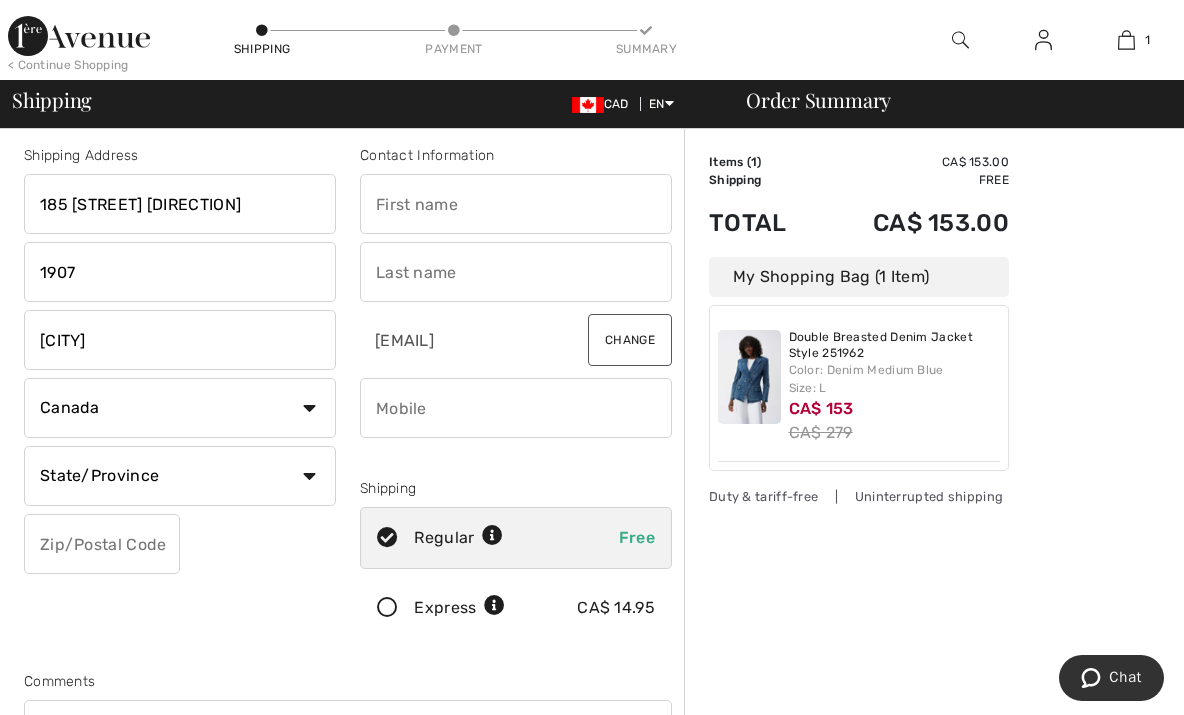 select on "ON" 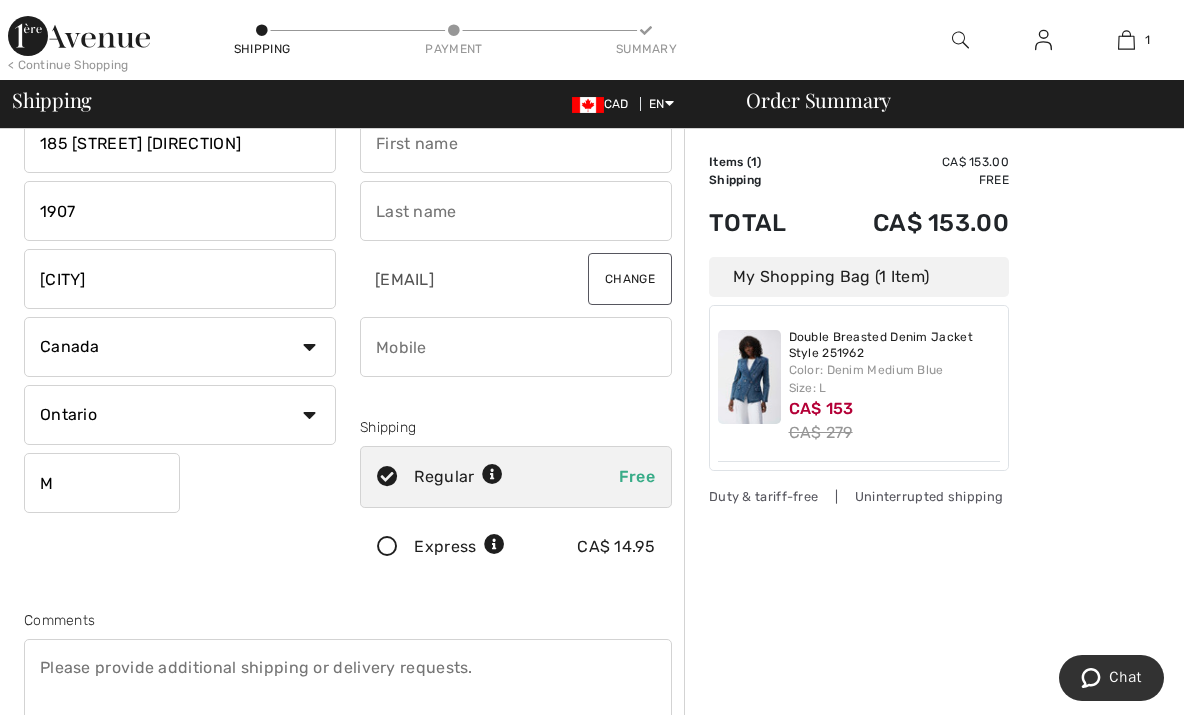 scroll, scrollTop: 74, scrollLeft: 0, axis: vertical 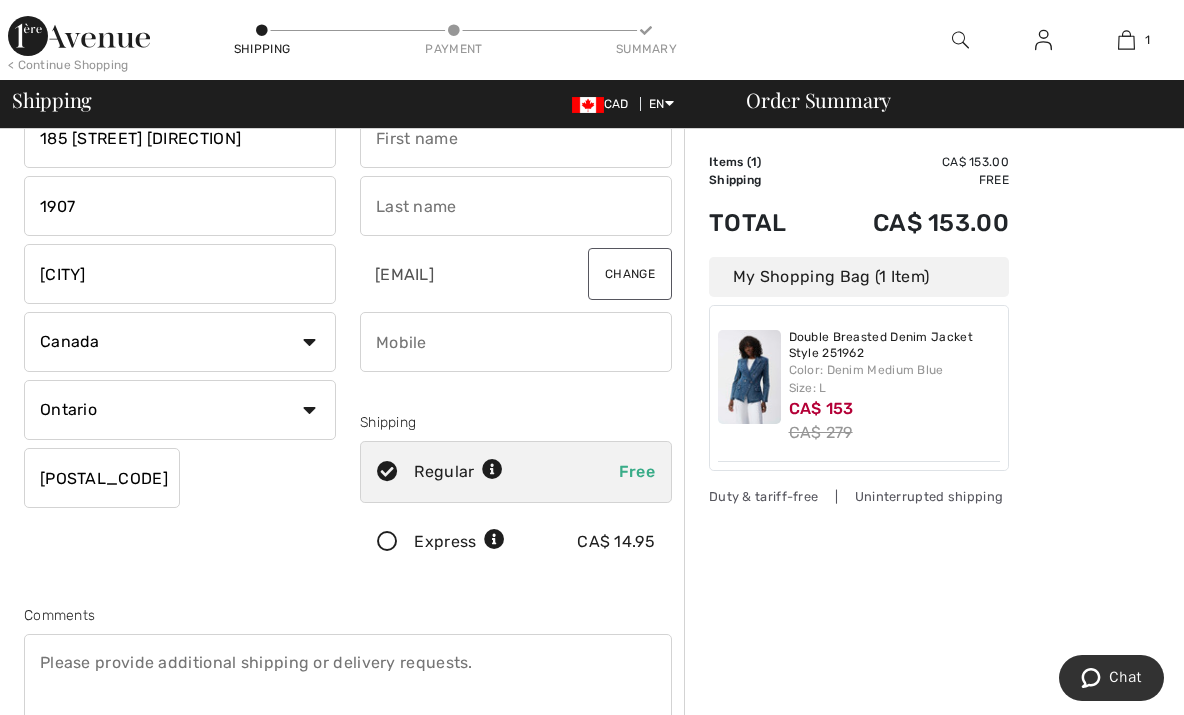 type on "[POSTAL_CODE]" 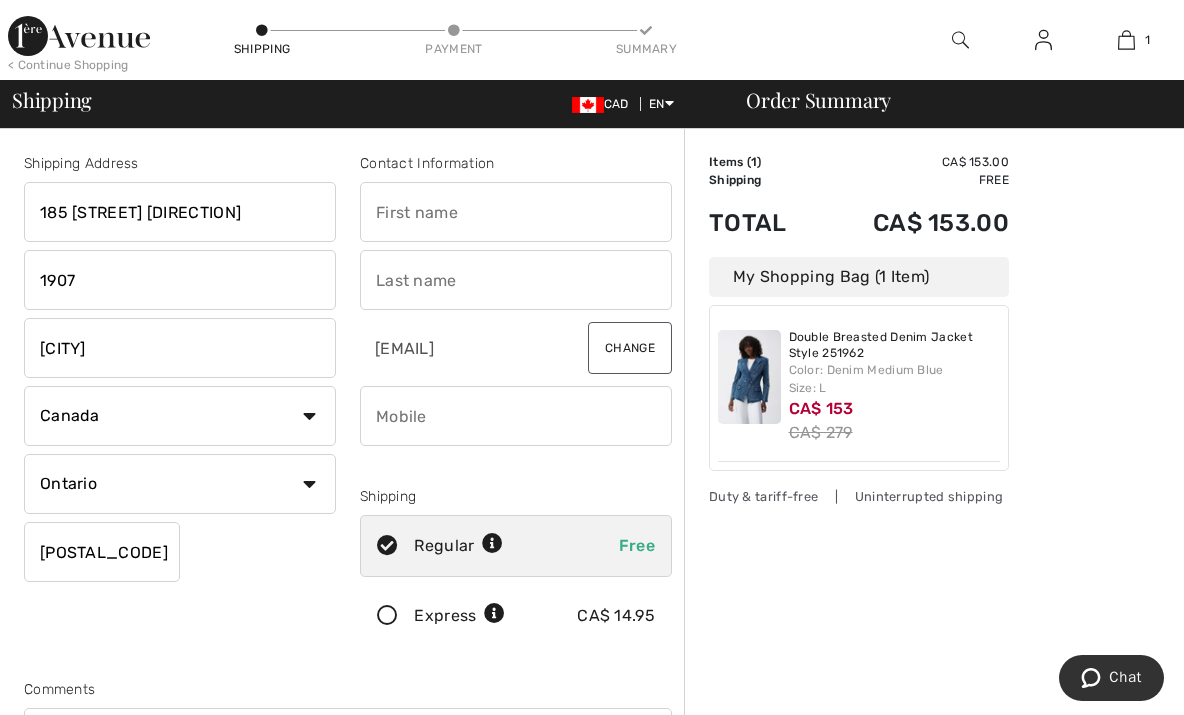 scroll, scrollTop: 0, scrollLeft: 0, axis: both 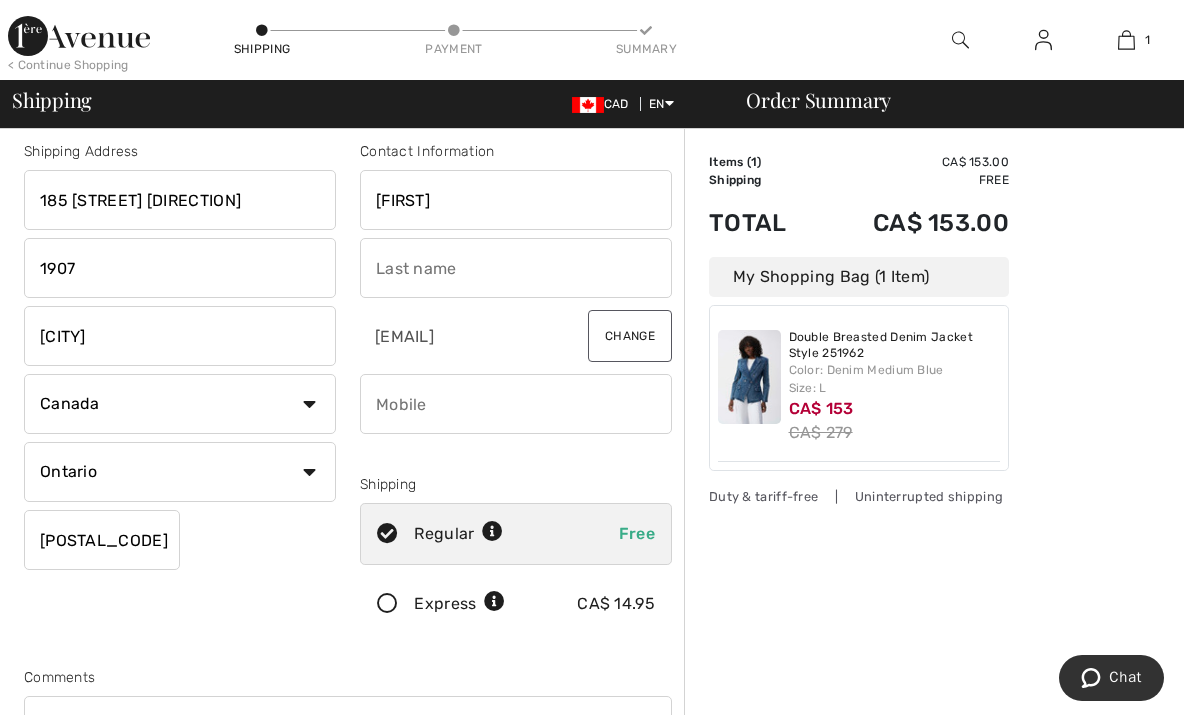 click on "LORR" at bounding box center (516, 200) 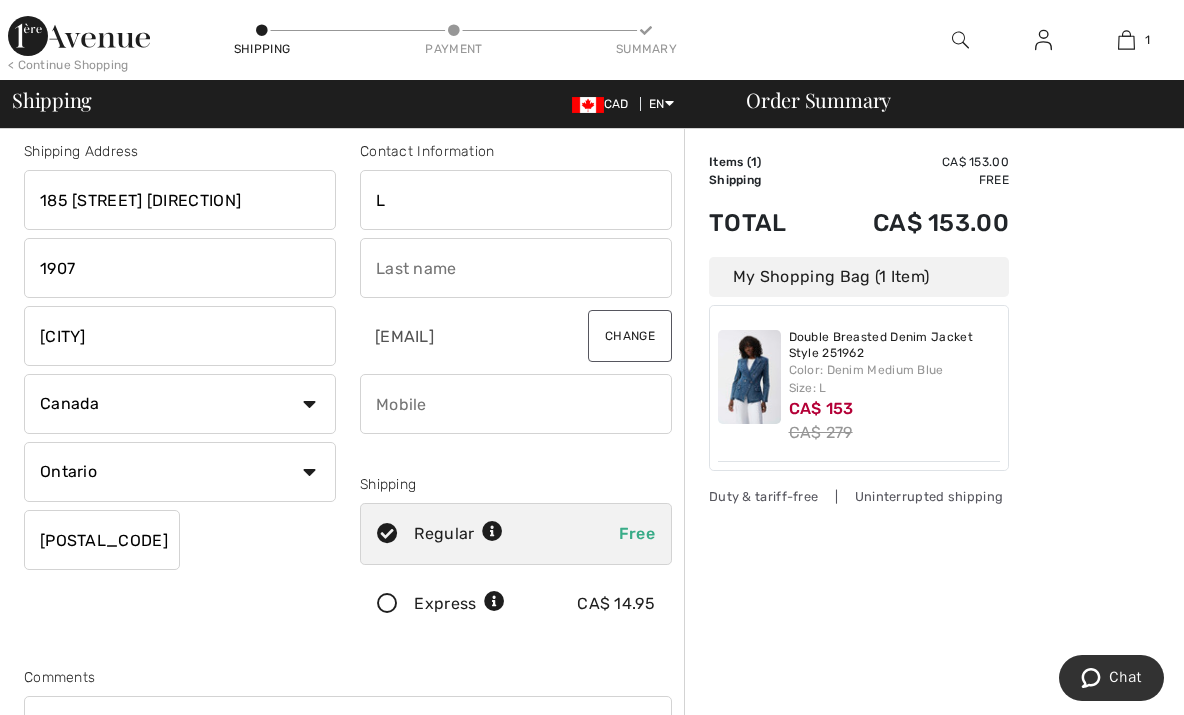 type on "Lorraine" 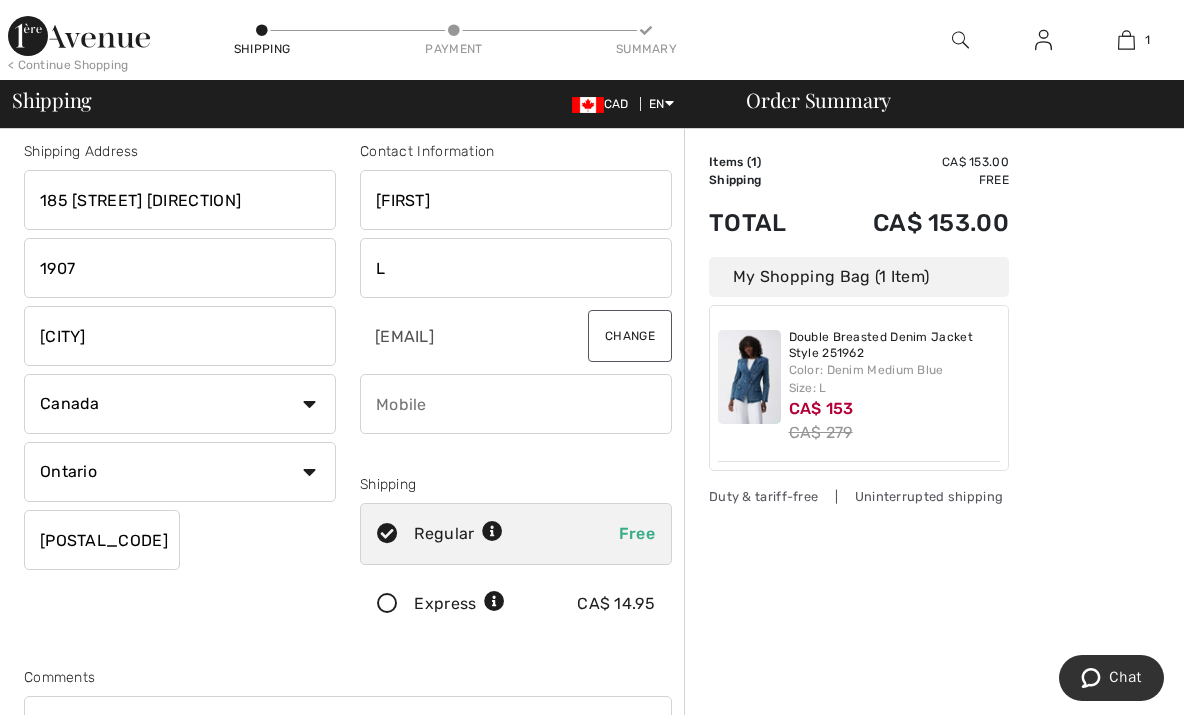 click on "L" at bounding box center (516, 268) 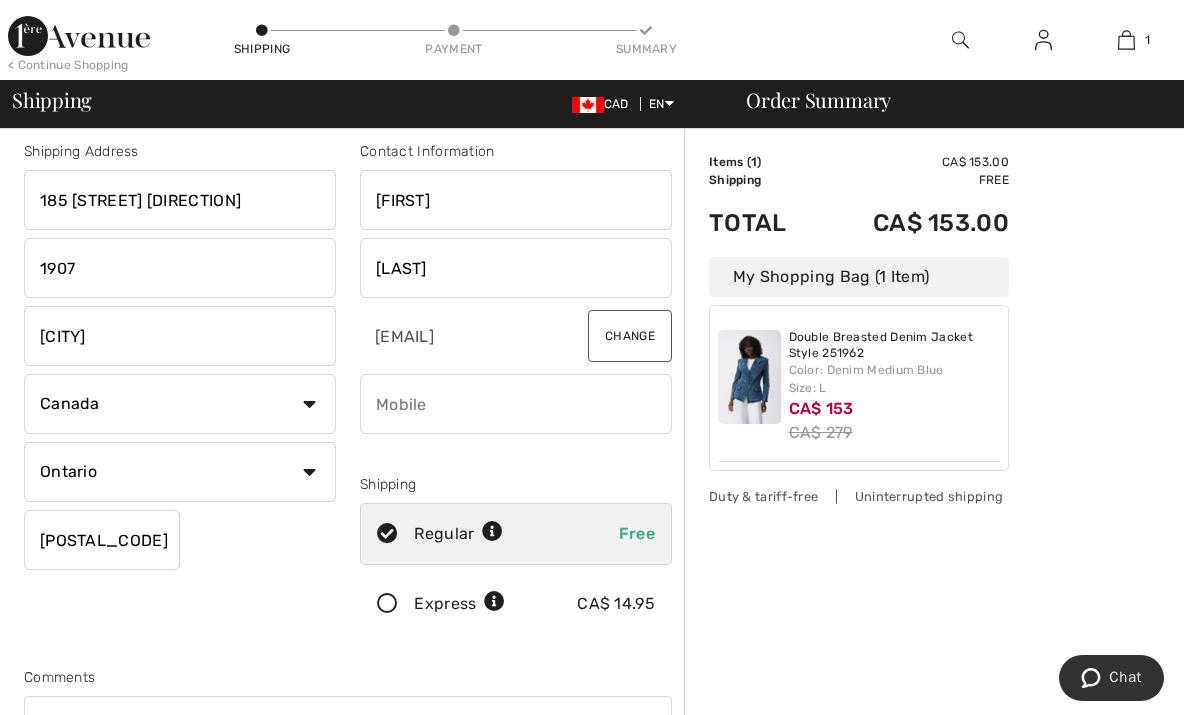 scroll, scrollTop: 20, scrollLeft: 0, axis: vertical 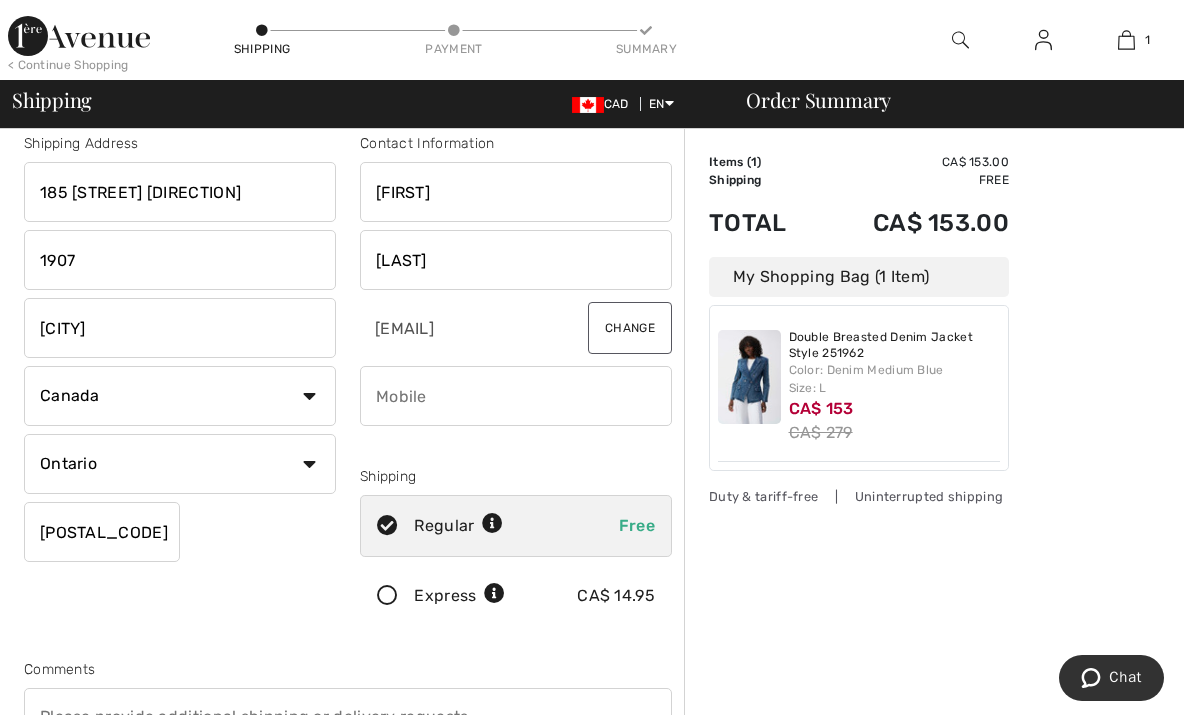 type on "Logue" 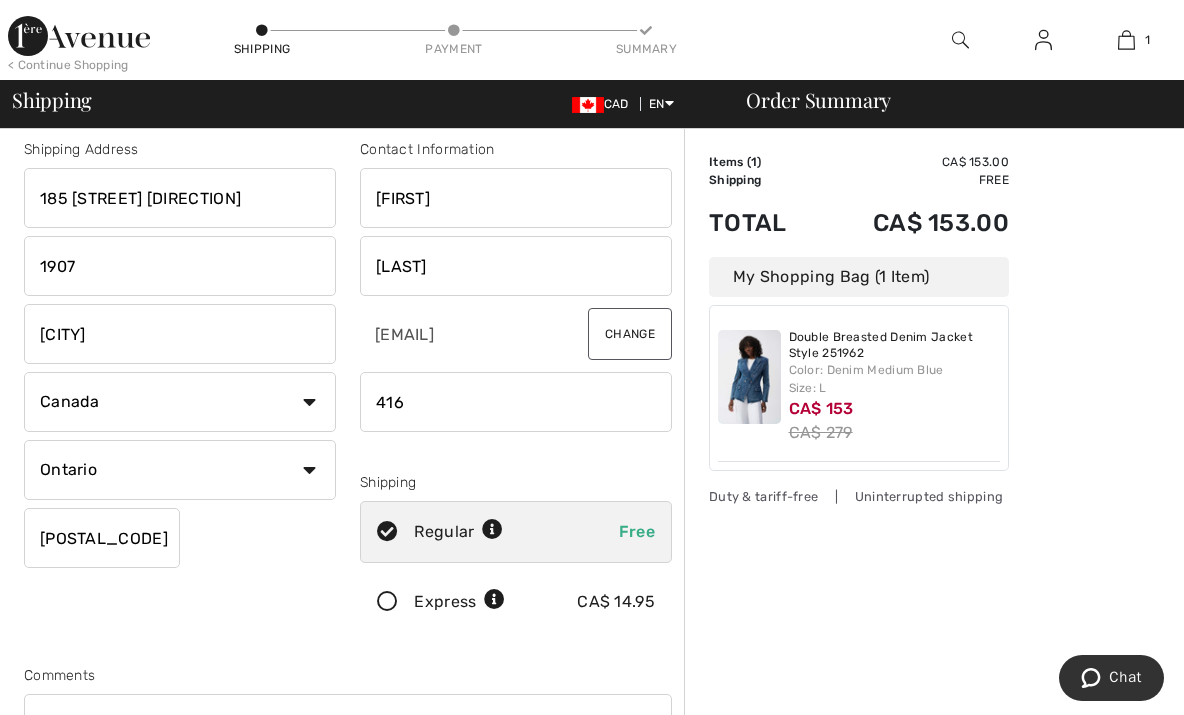 type on "4164502121" 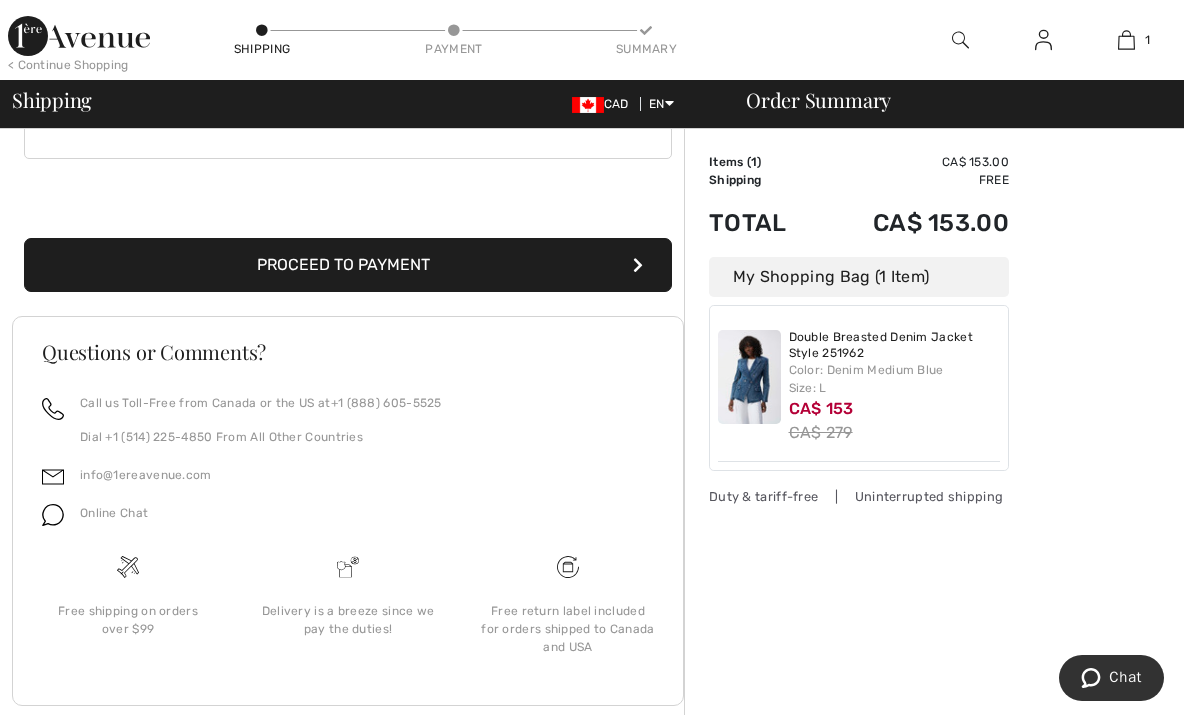 scroll, scrollTop: 656, scrollLeft: 0, axis: vertical 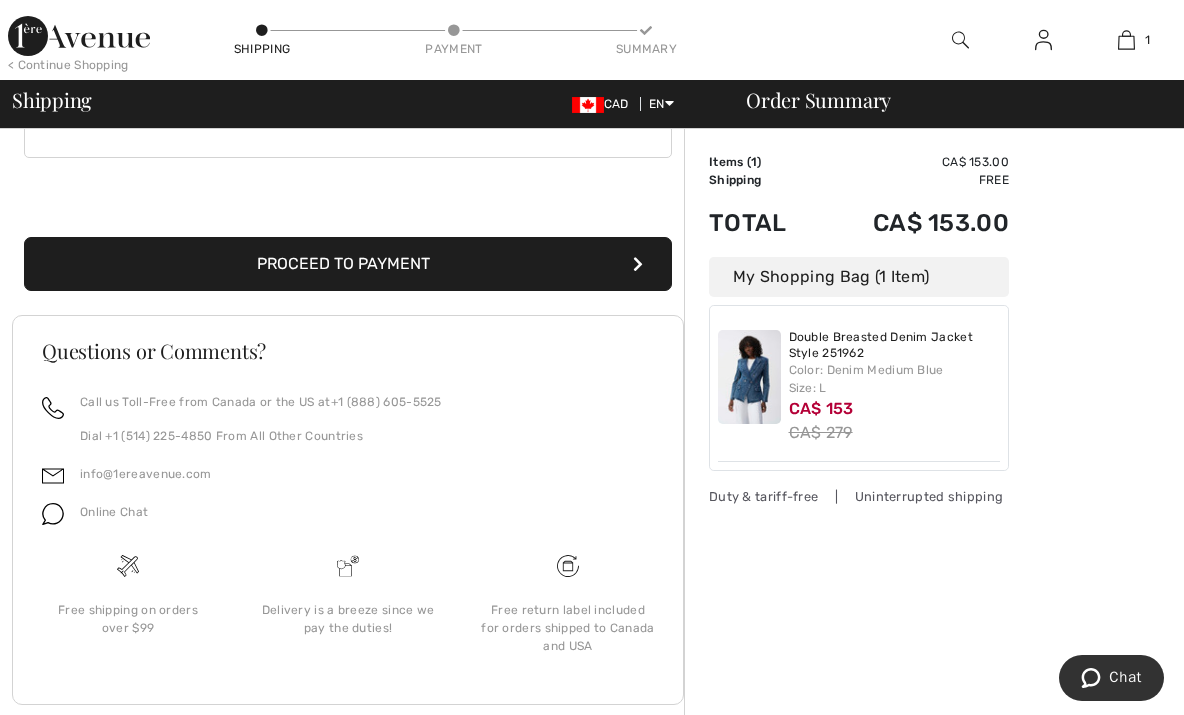 click on "Proceed to Payment" at bounding box center [348, 264] 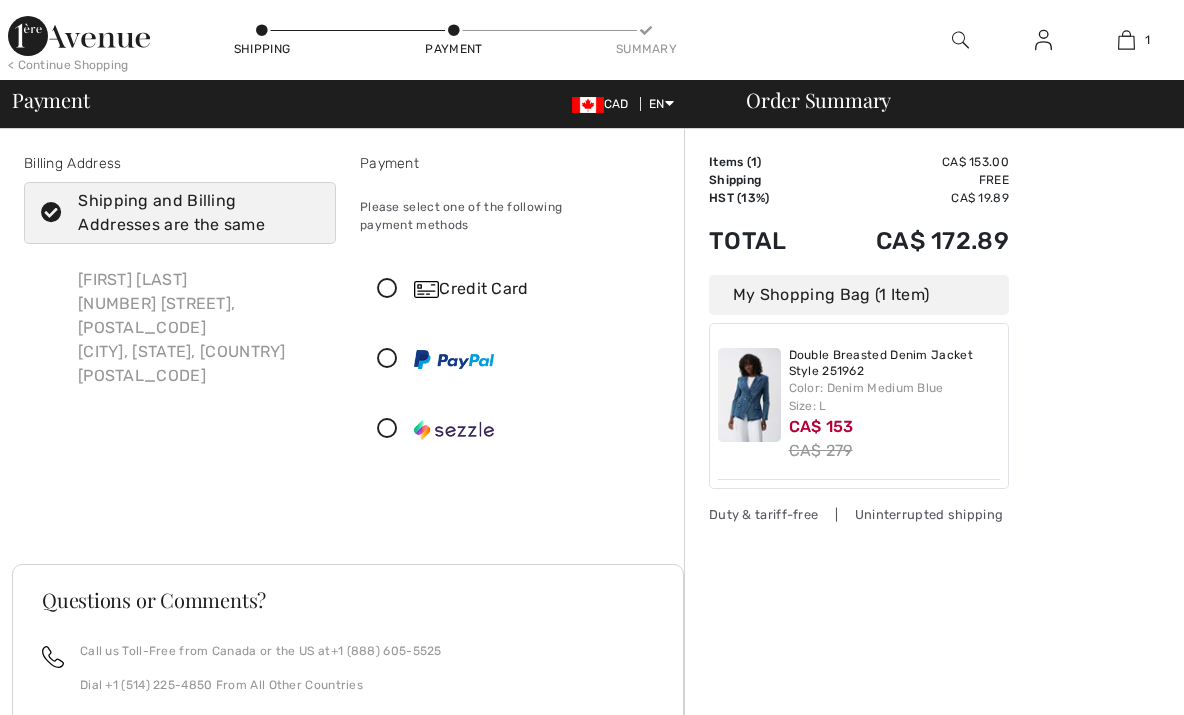 checkbox on "true" 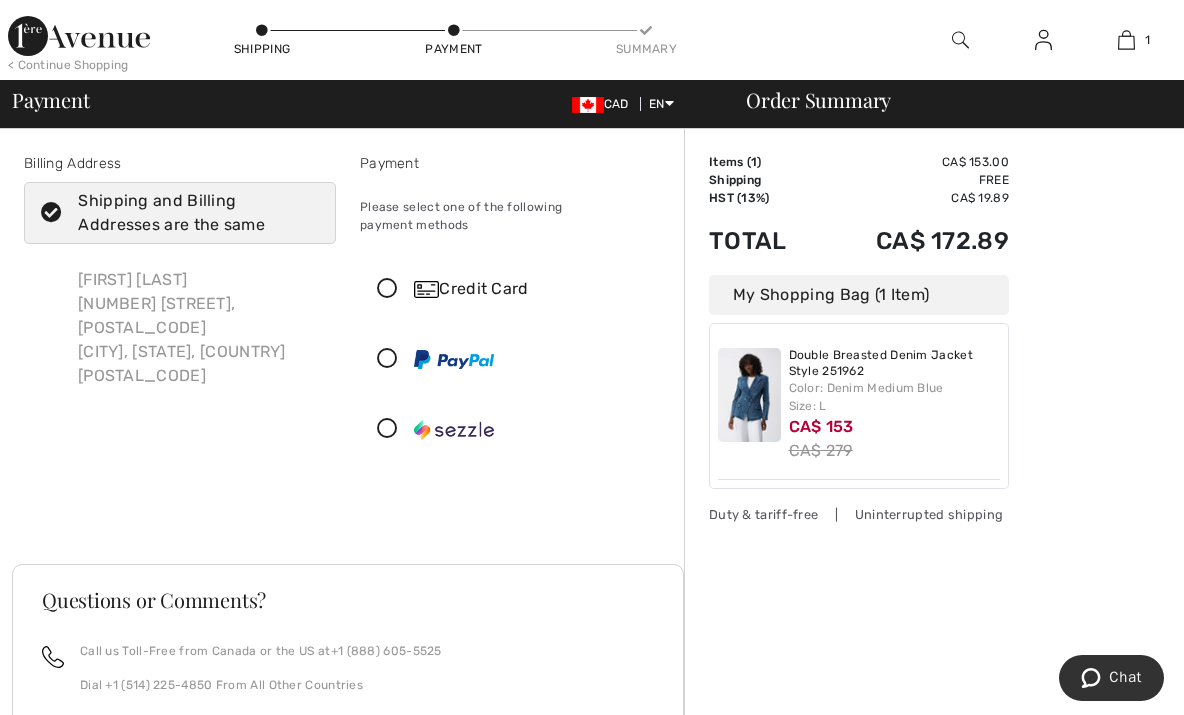click at bounding box center (387, 289) 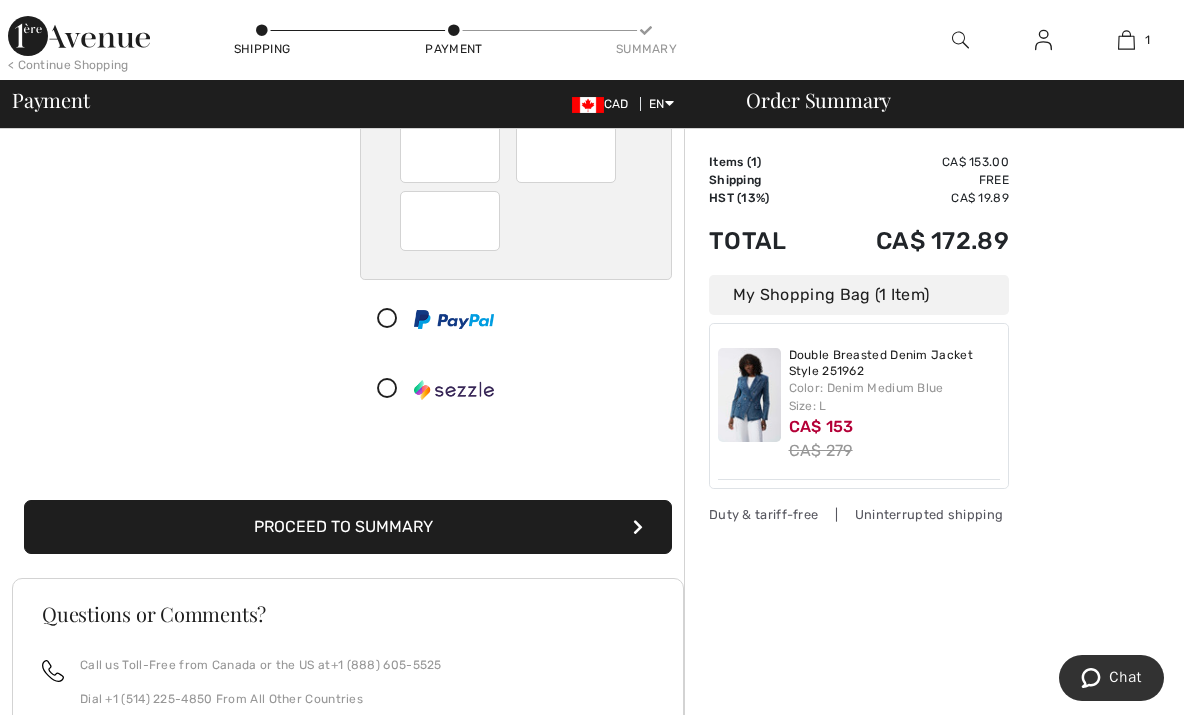 scroll, scrollTop: 268, scrollLeft: 0, axis: vertical 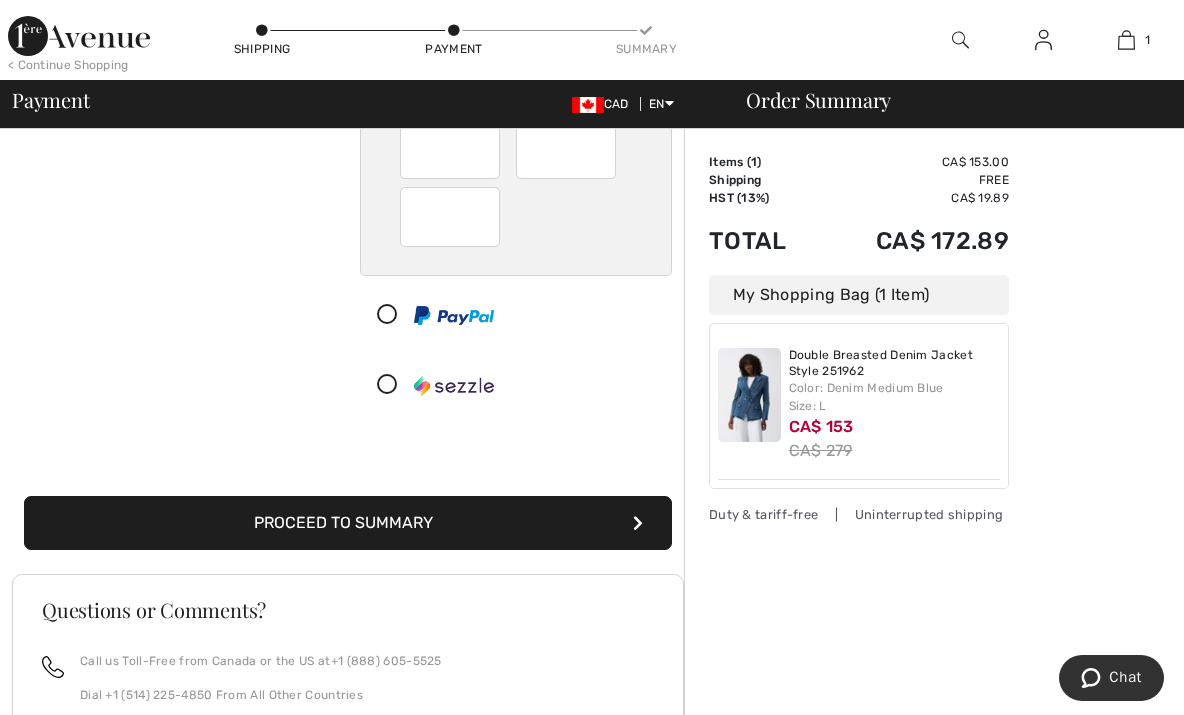 click on "Proceed to Summary" at bounding box center (348, 523) 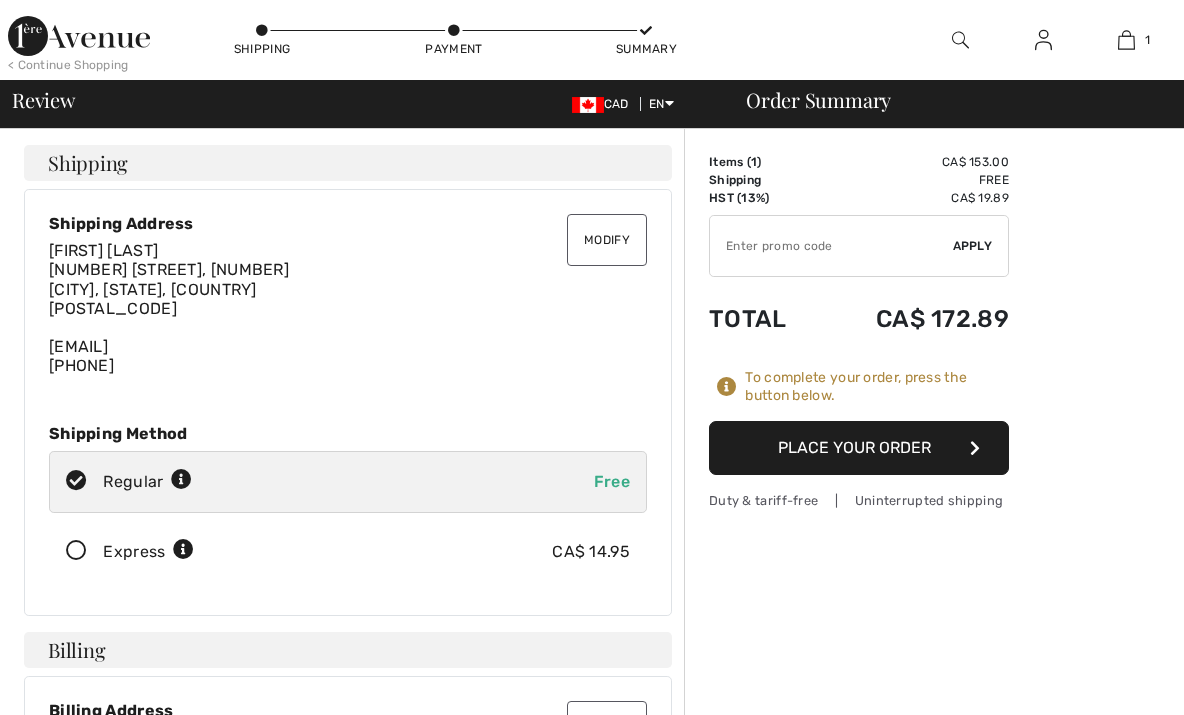 scroll, scrollTop: 0, scrollLeft: 0, axis: both 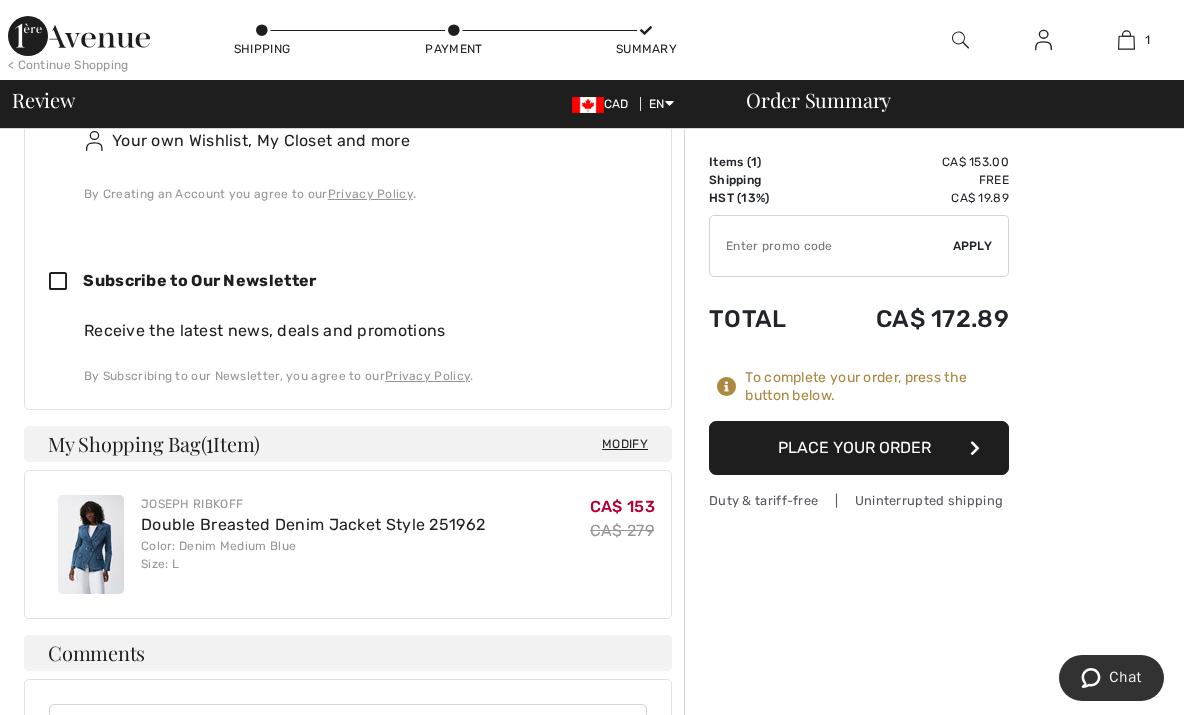 click on "Place Your Order" at bounding box center (859, 448) 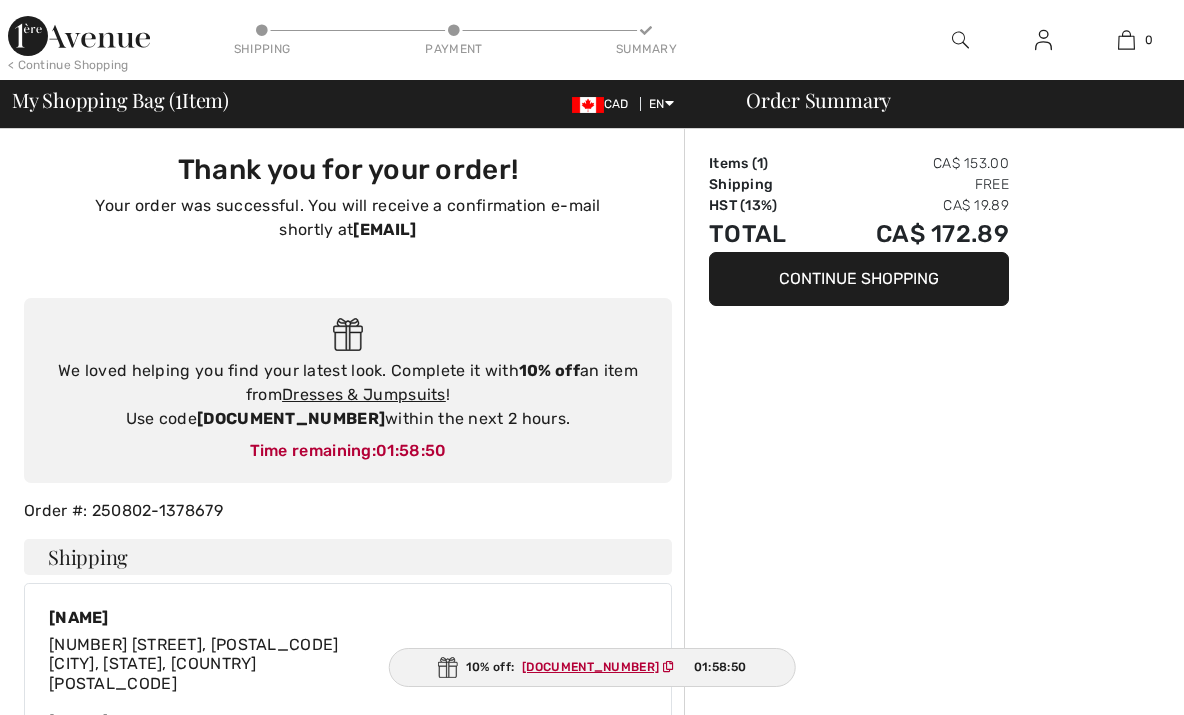 checkbox on "true" 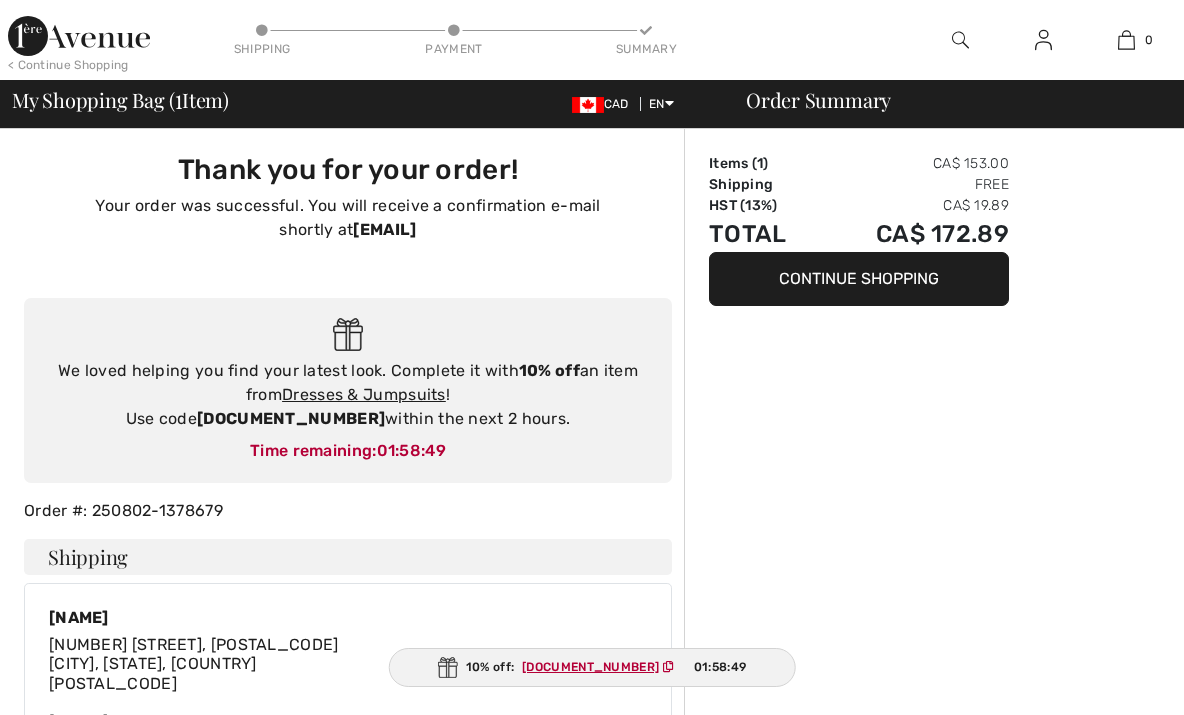 scroll, scrollTop: 0, scrollLeft: 0, axis: both 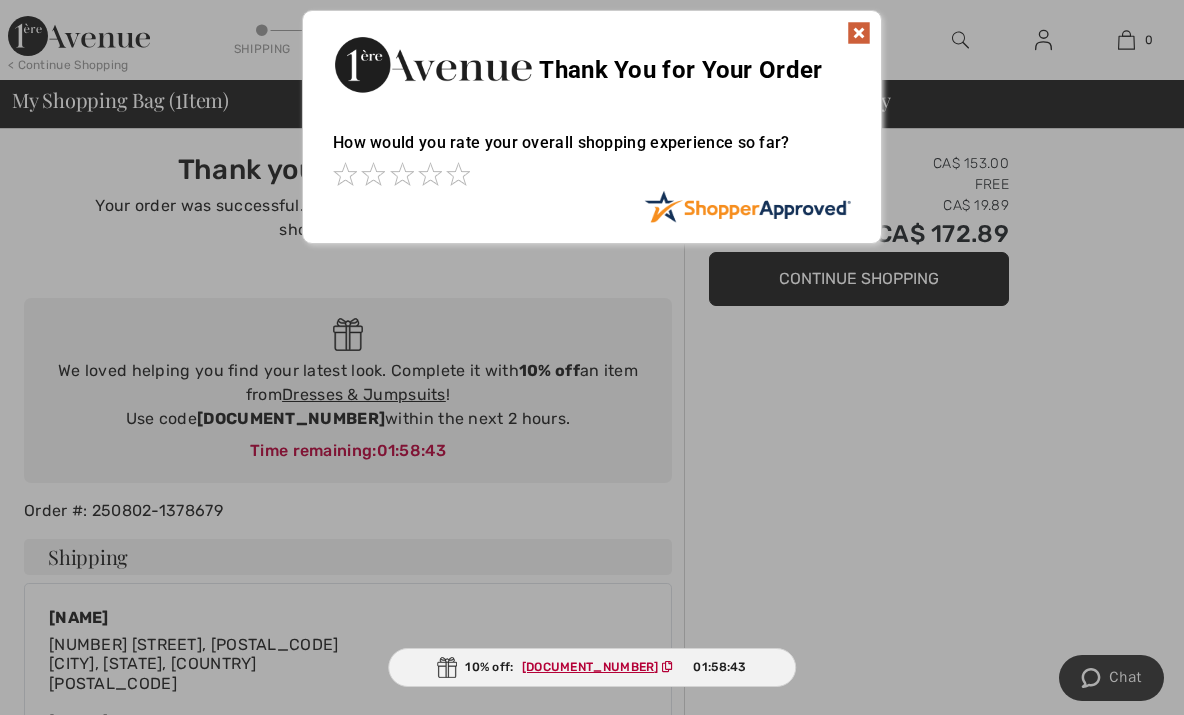 click at bounding box center [859, 33] 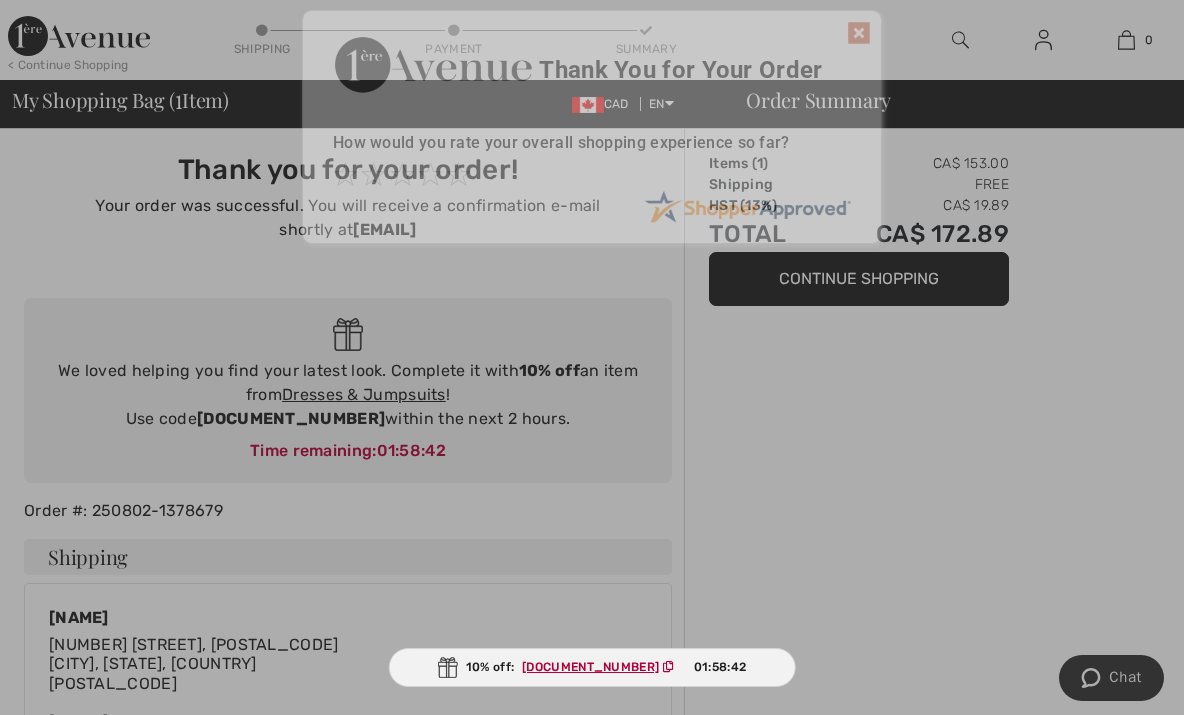 scroll, scrollTop: 0, scrollLeft: 0, axis: both 